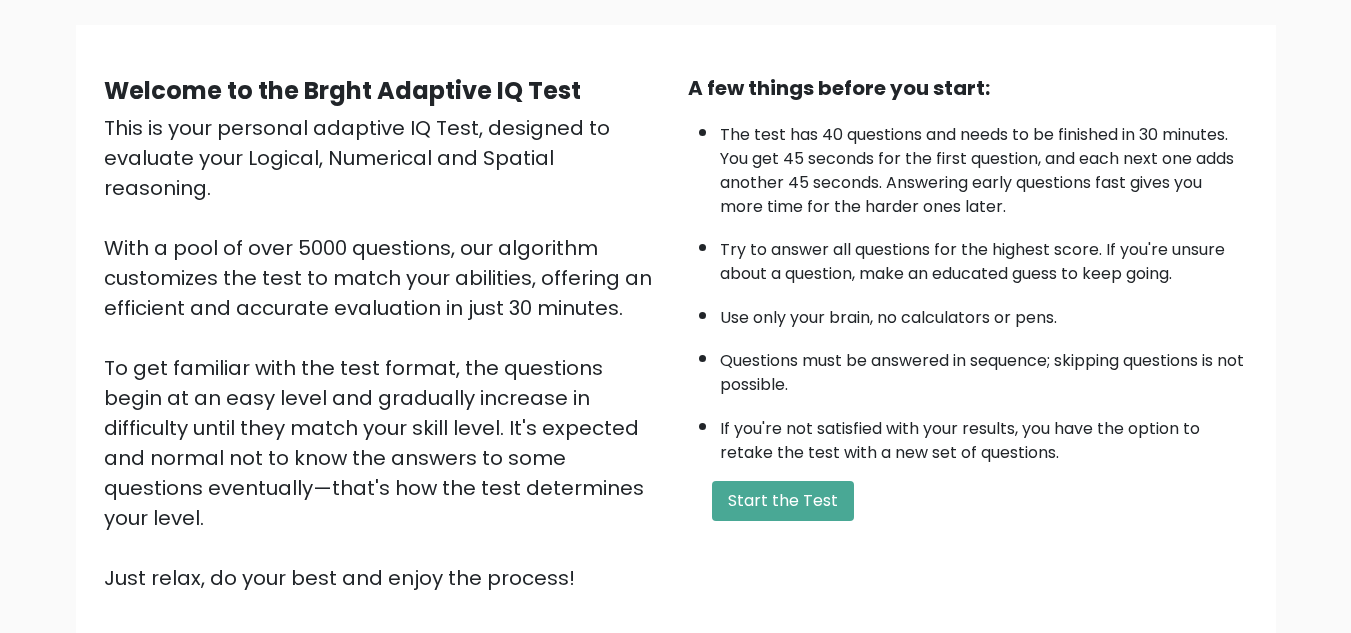 scroll, scrollTop: 0, scrollLeft: 0, axis: both 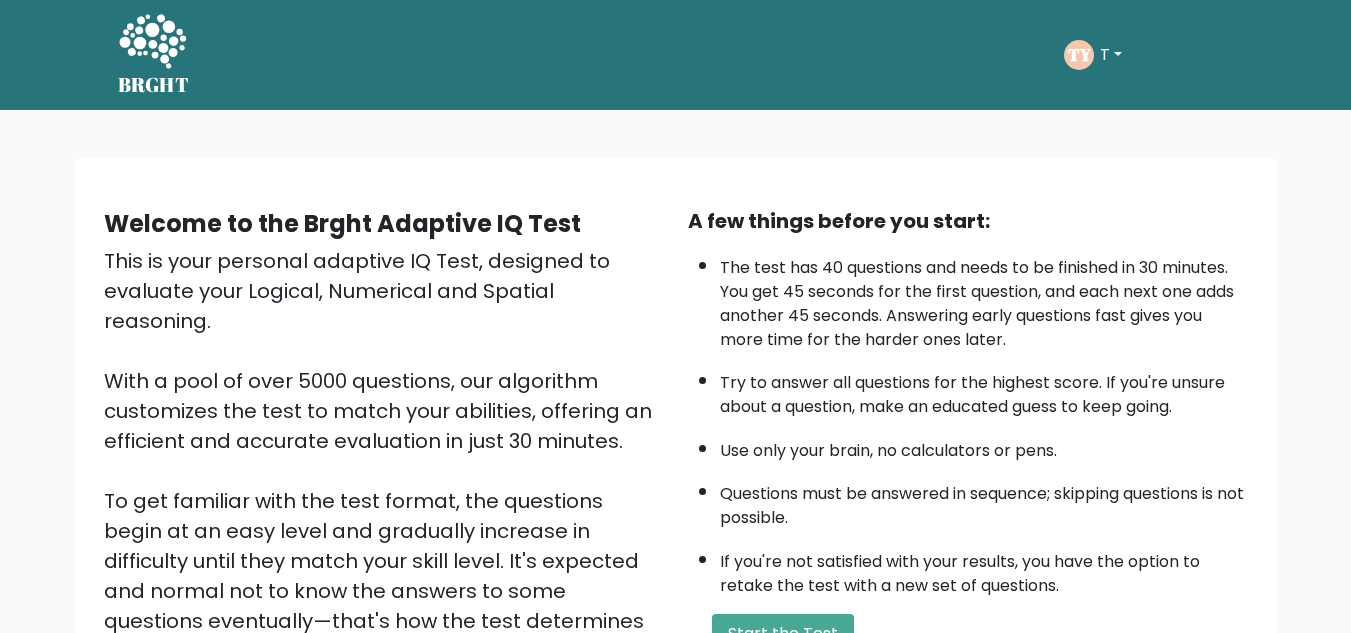 click 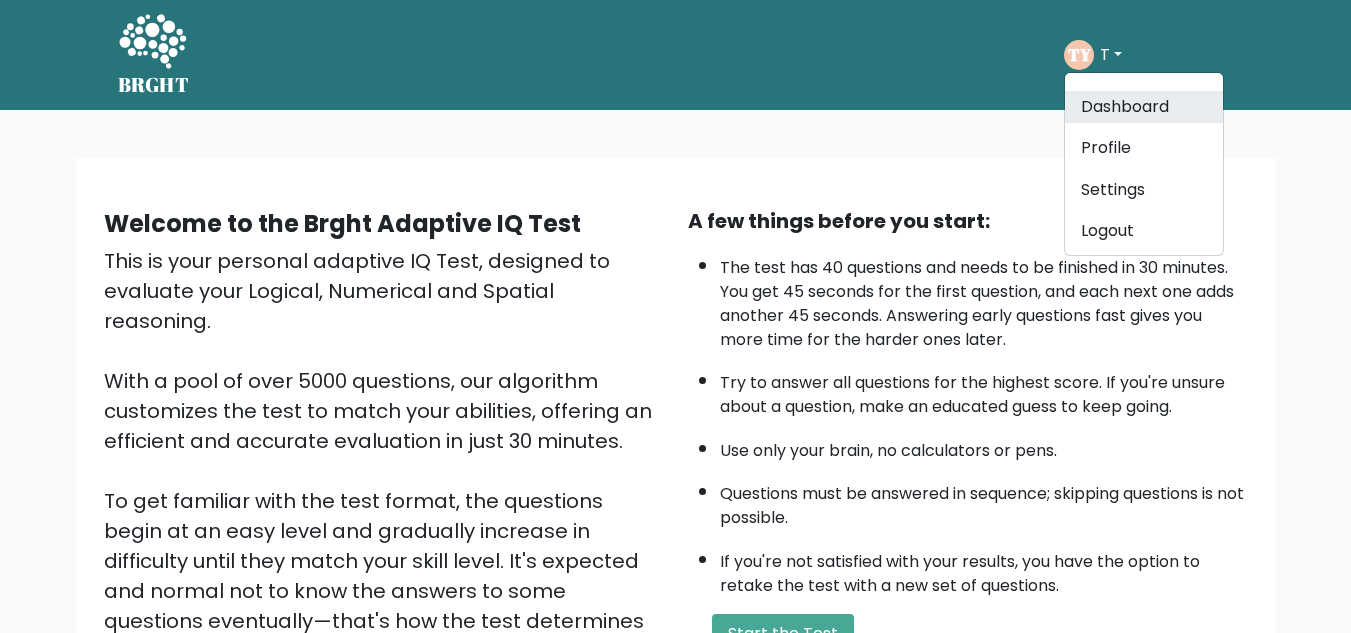 click on "Dashboard" at bounding box center [1144, 107] 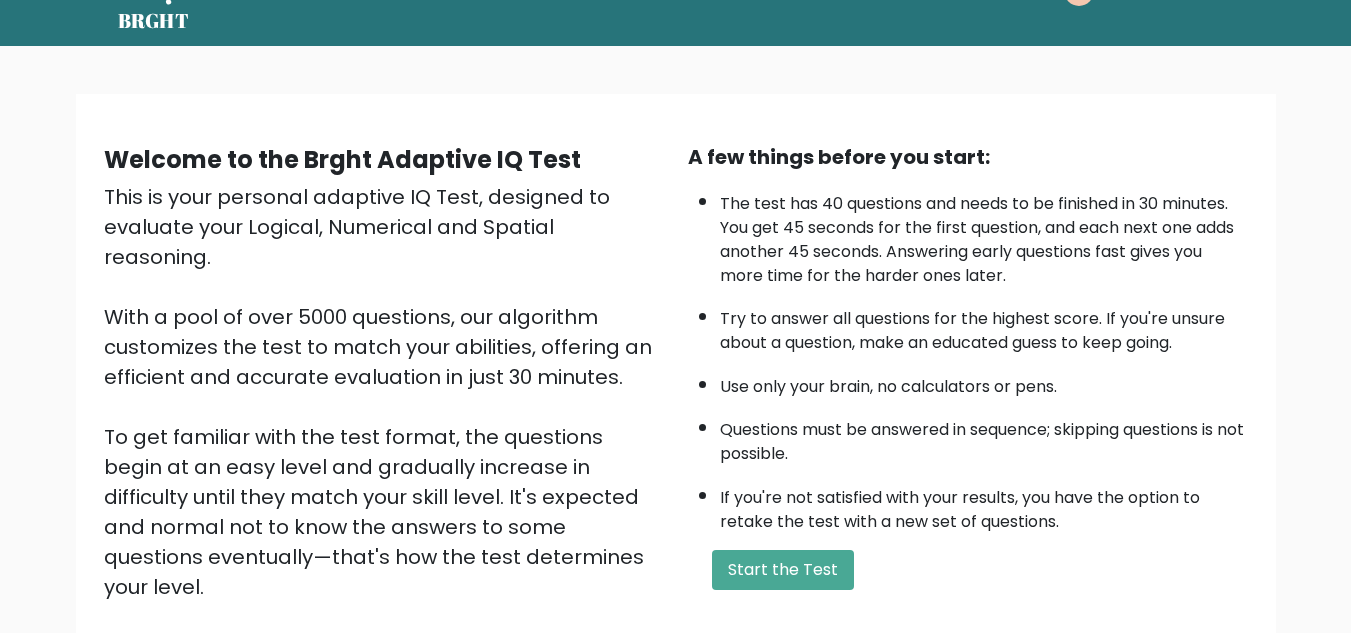 scroll, scrollTop: 100, scrollLeft: 0, axis: vertical 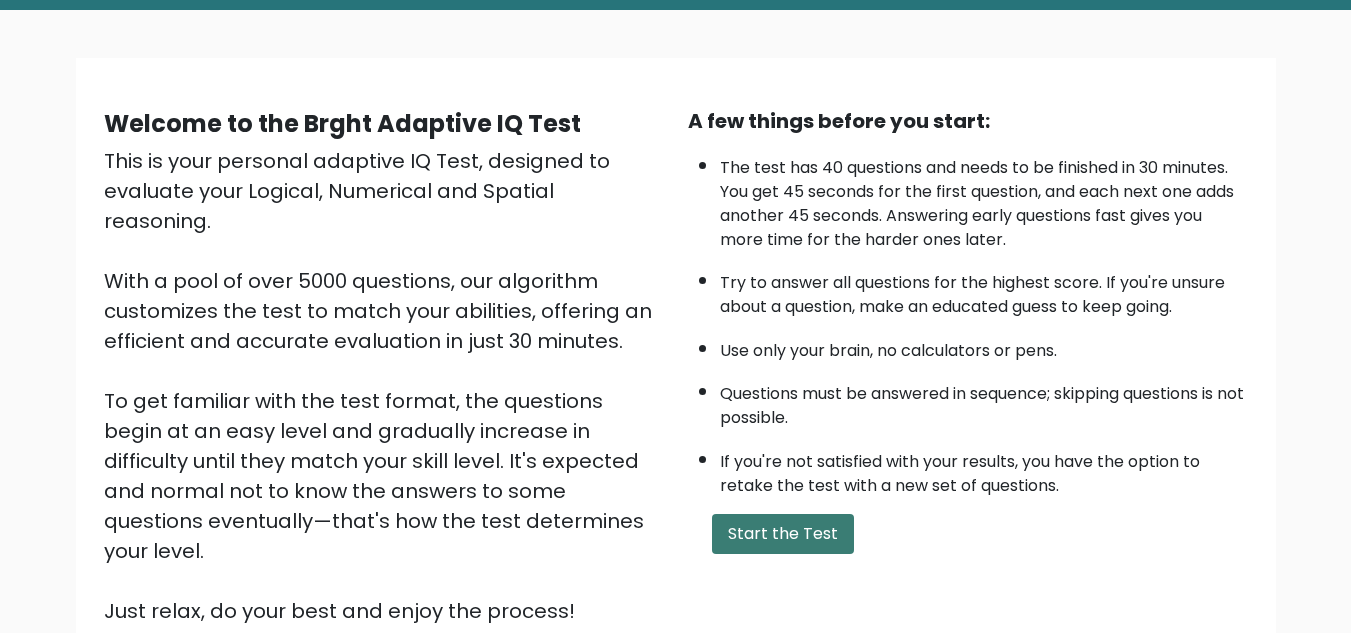 click on "Start the Test" at bounding box center [783, 534] 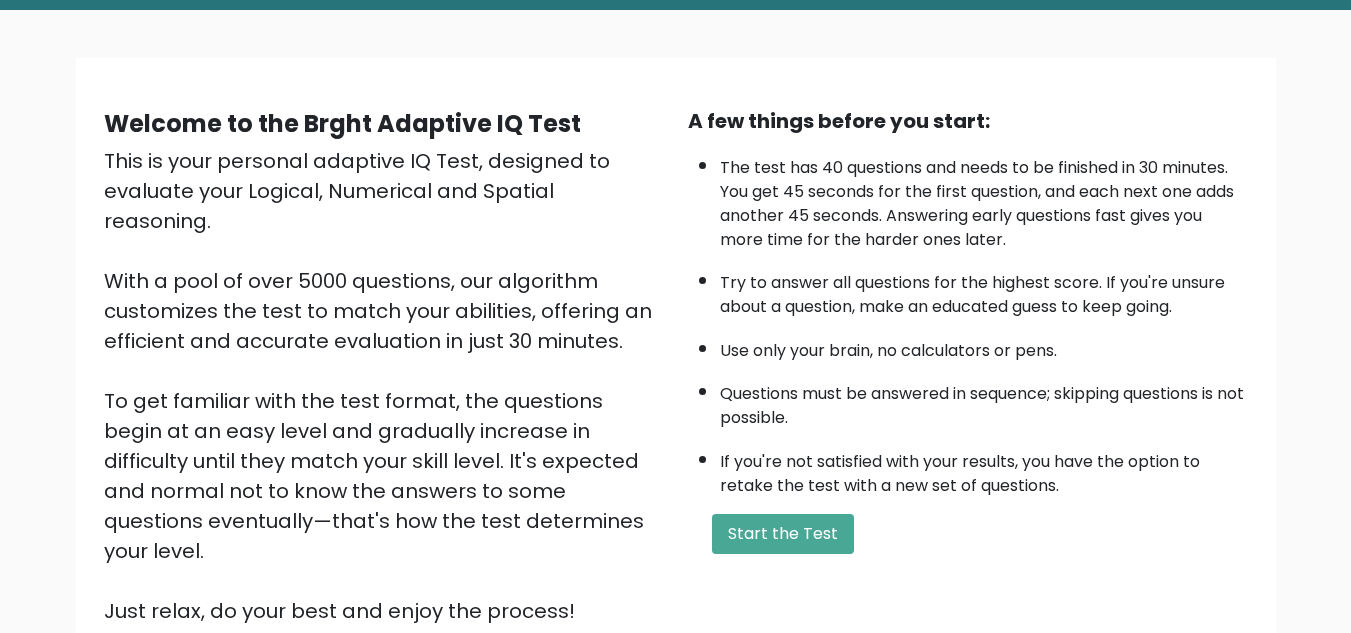 scroll, scrollTop: 0, scrollLeft: 0, axis: both 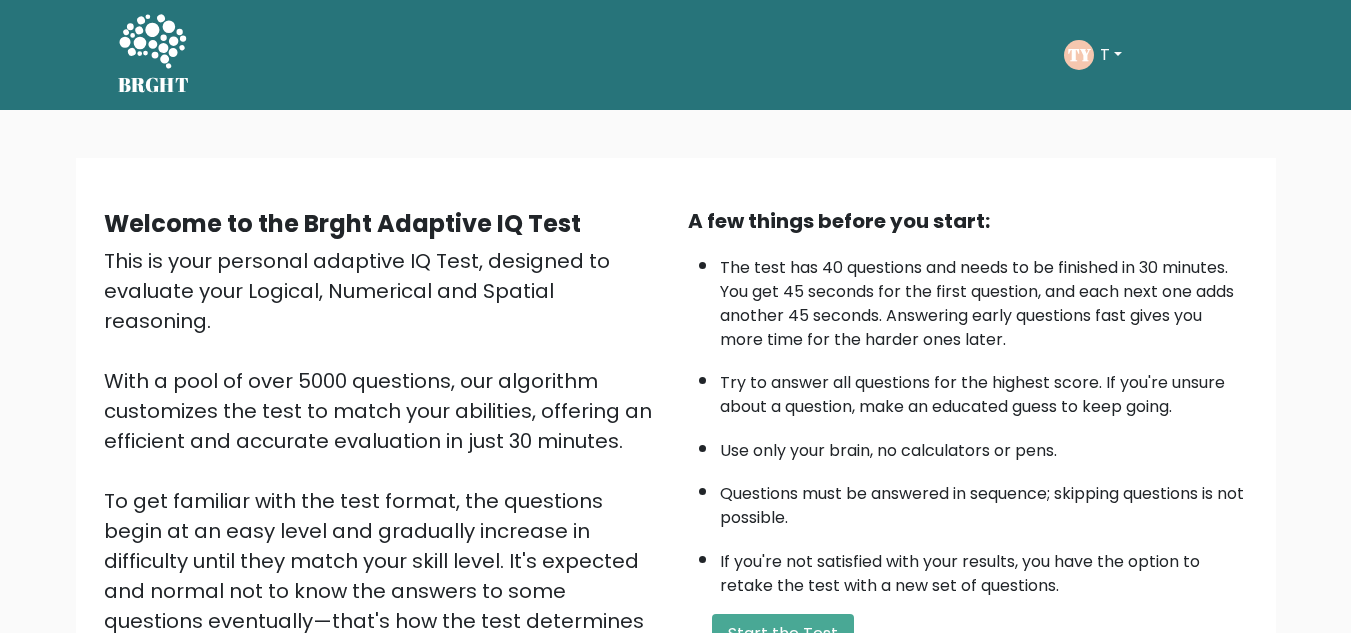 click on "T" at bounding box center [1111, 55] 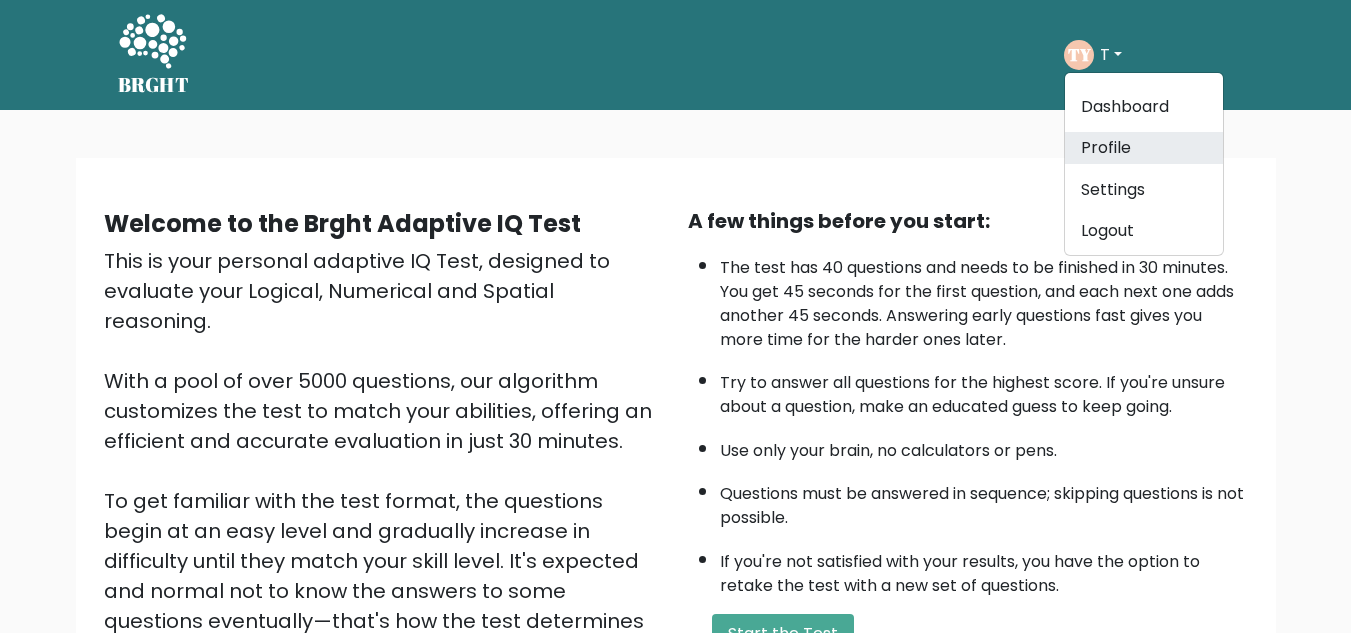 click on "Profile" at bounding box center [1144, 148] 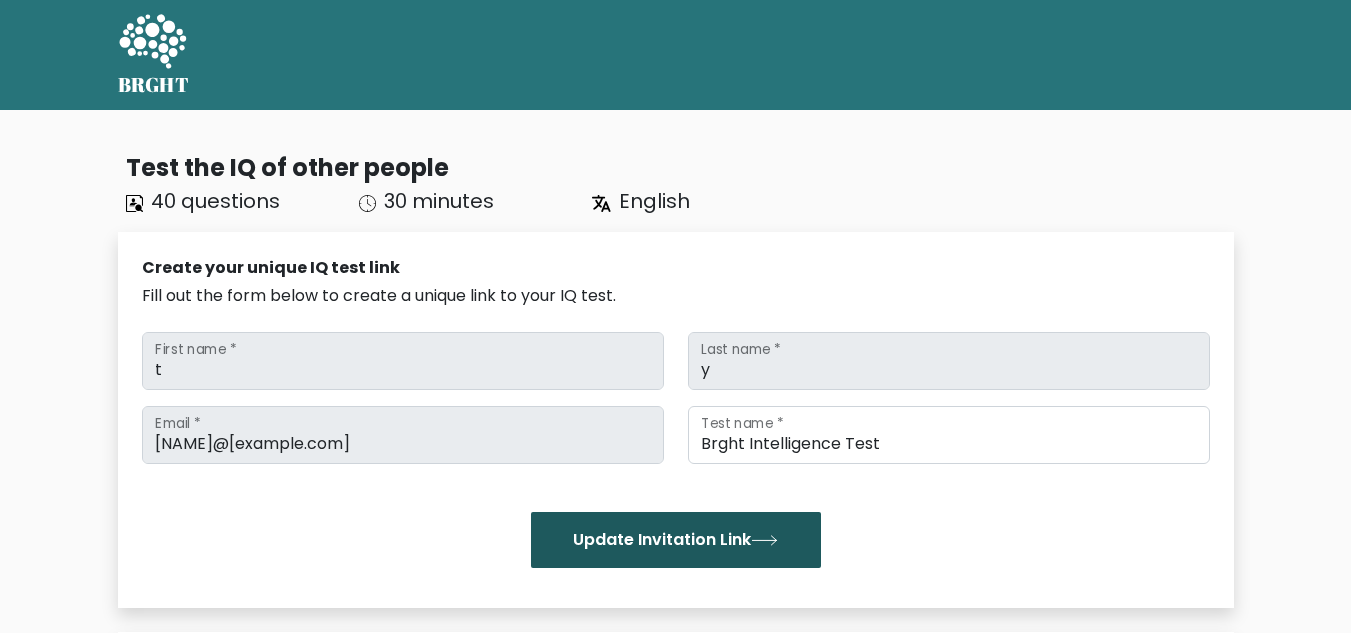scroll, scrollTop: 0, scrollLeft: 0, axis: both 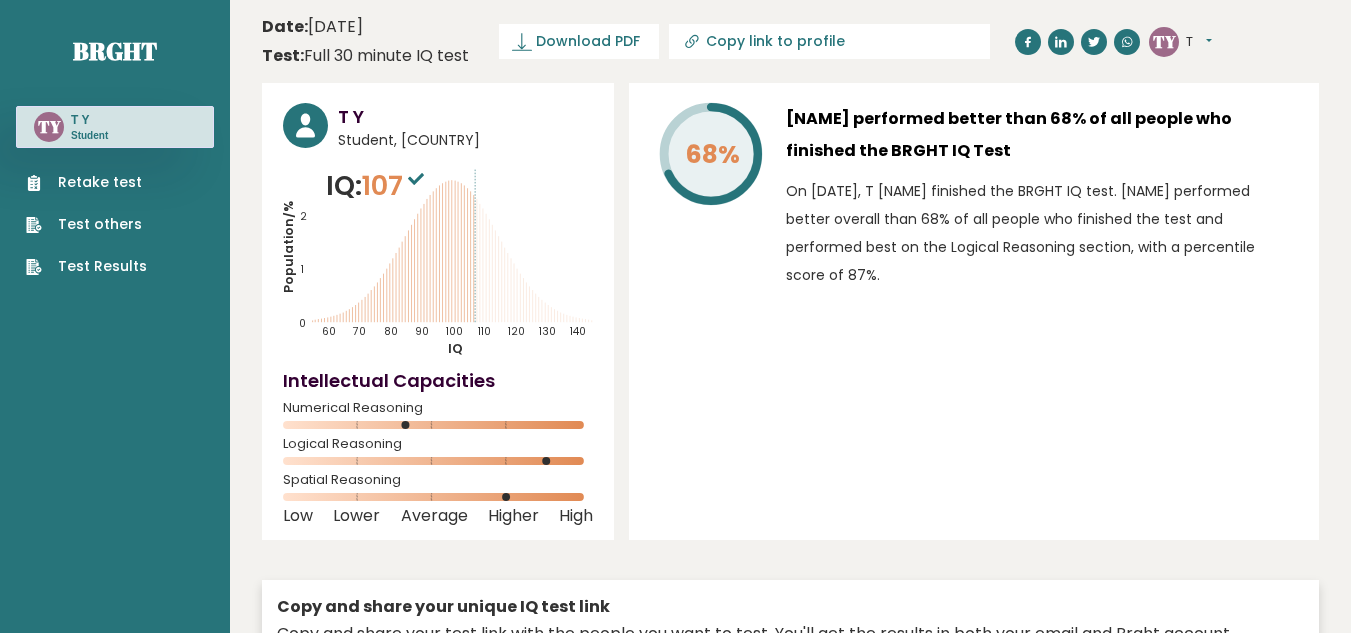click 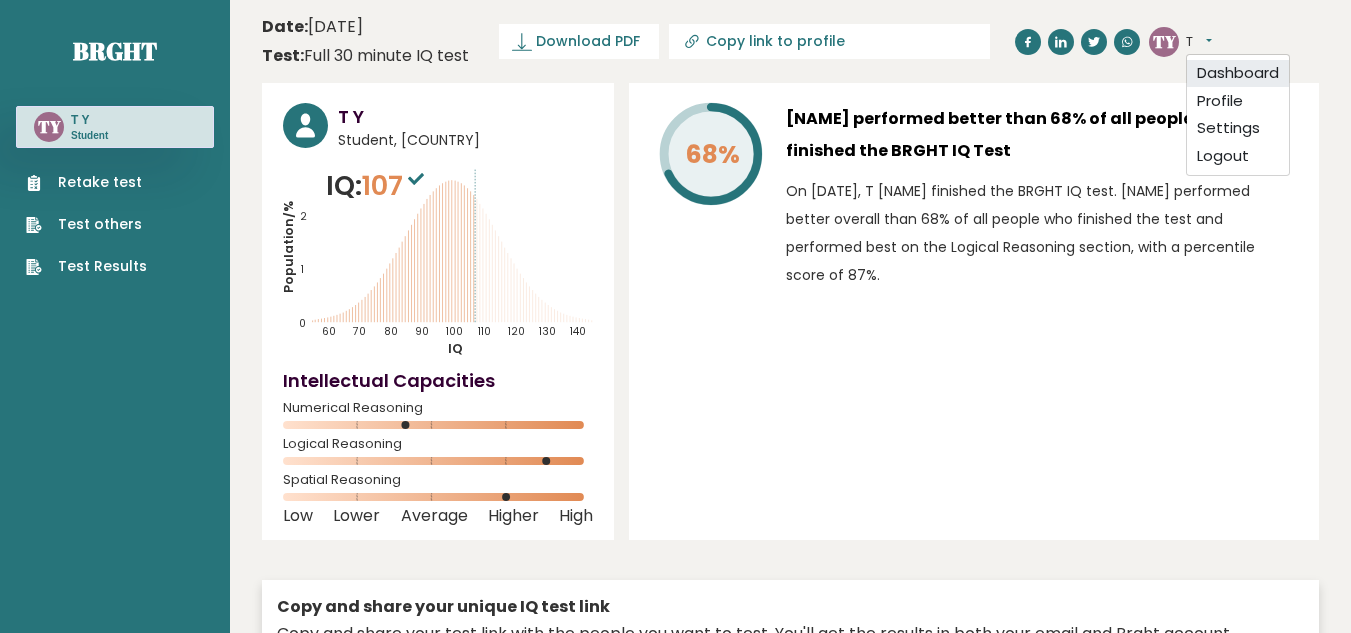 click on "Dashboard" at bounding box center (1238, 74) 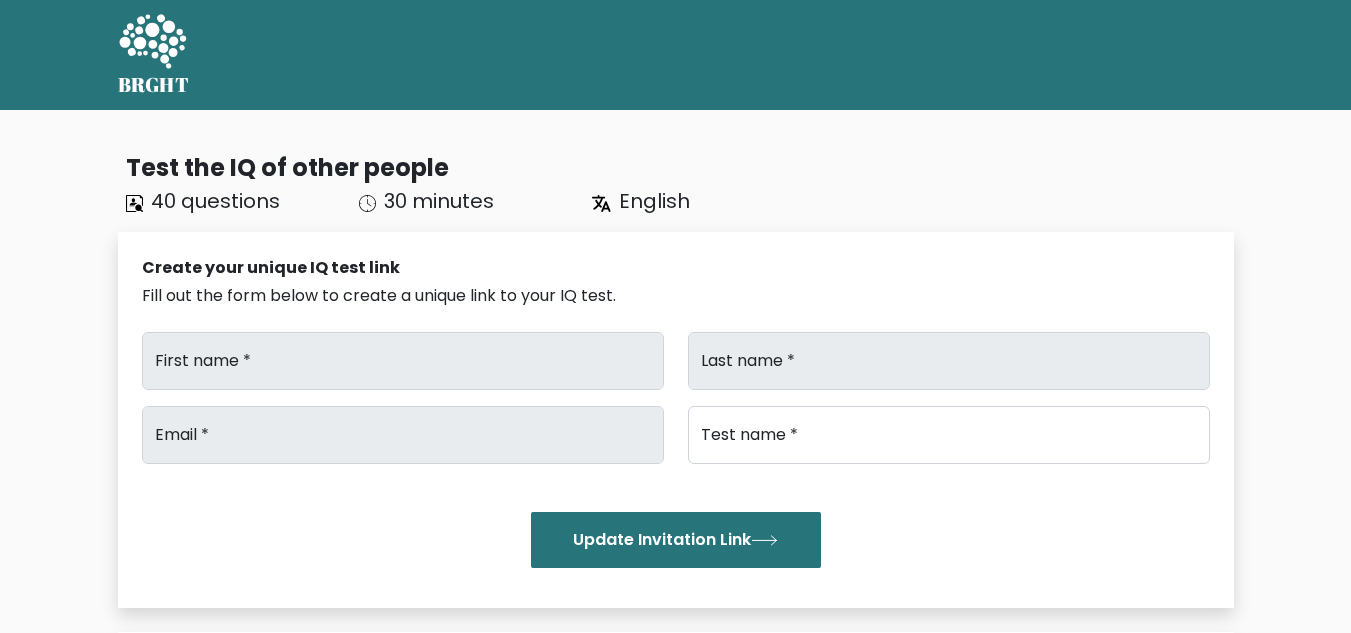 scroll, scrollTop: 0, scrollLeft: 0, axis: both 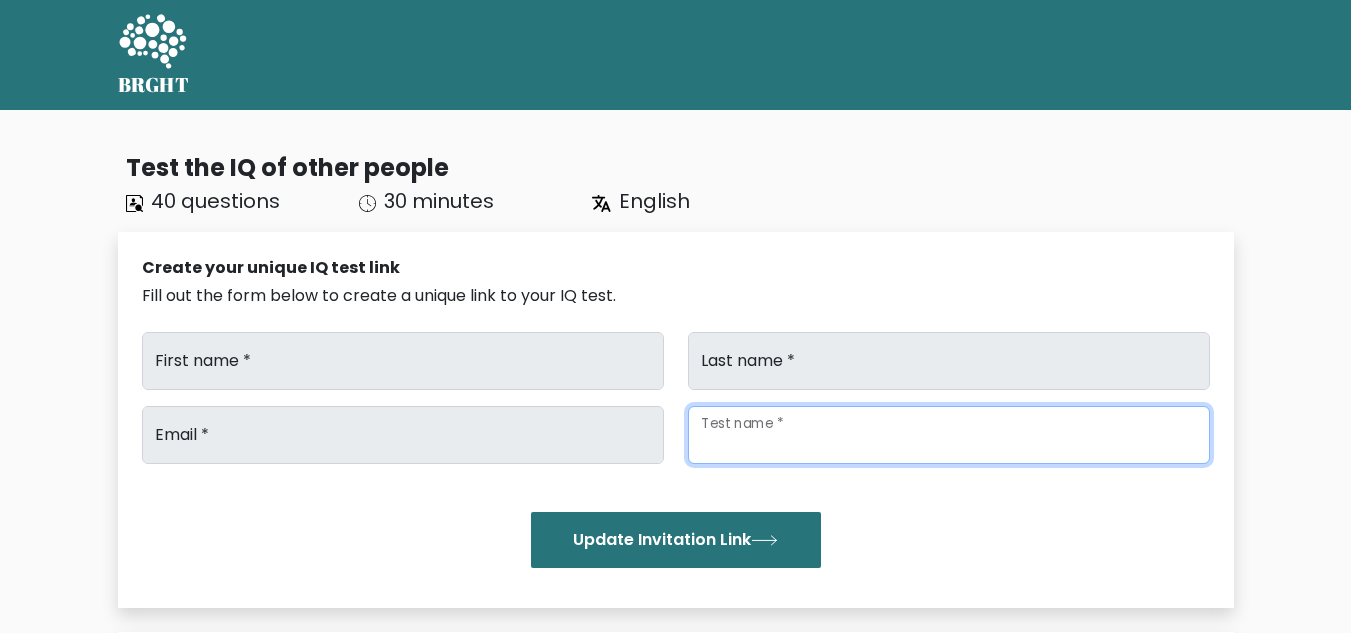 click on "Test name *" at bounding box center (949, 435) 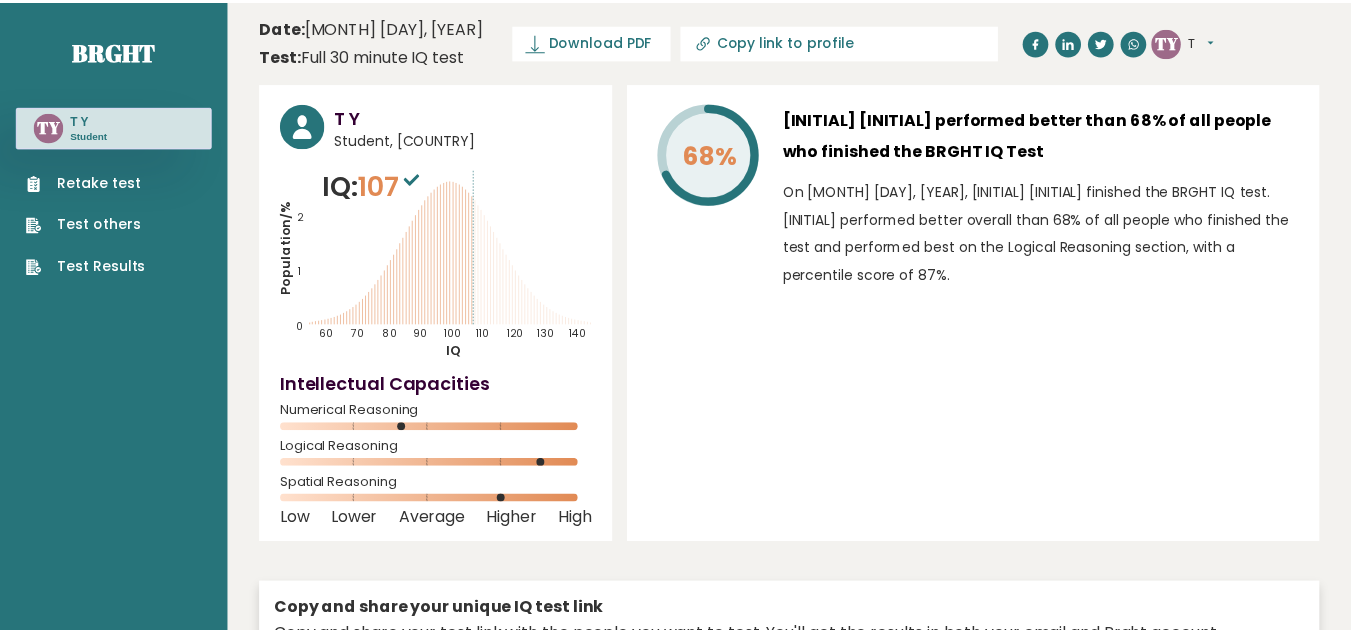 scroll, scrollTop: 0, scrollLeft: 0, axis: both 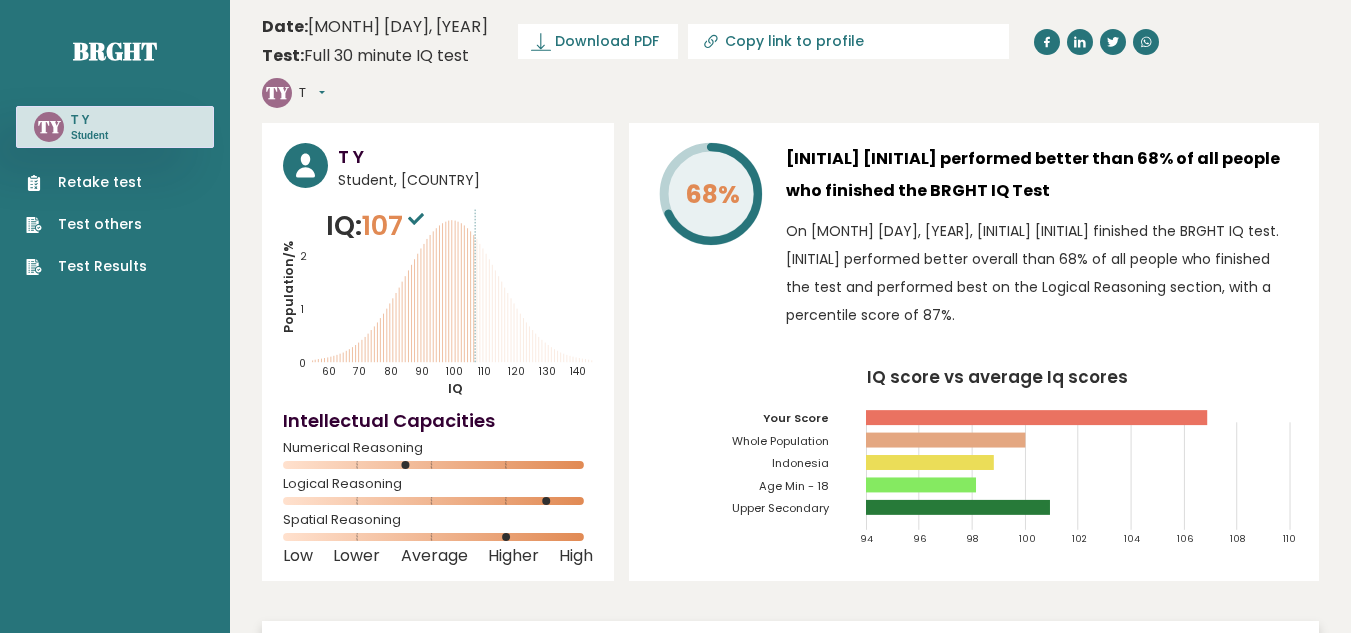 click on "Retake test" at bounding box center [86, 182] 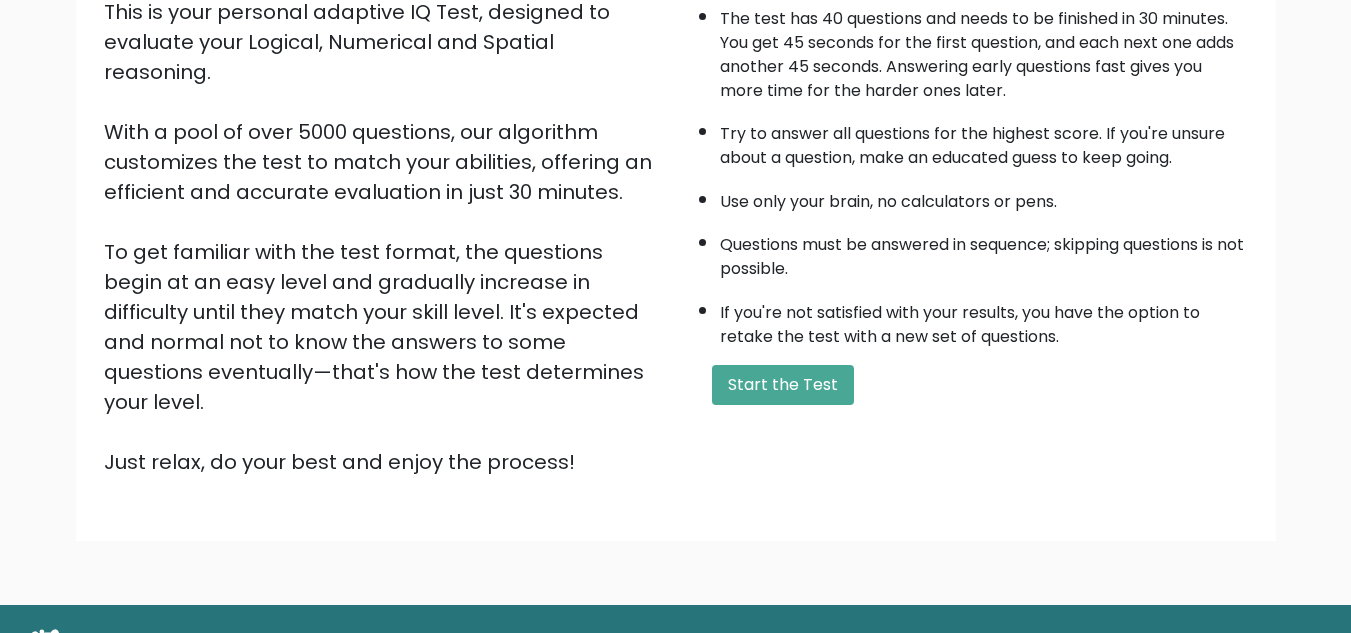 scroll, scrollTop: 283, scrollLeft: 0, axis: vertical 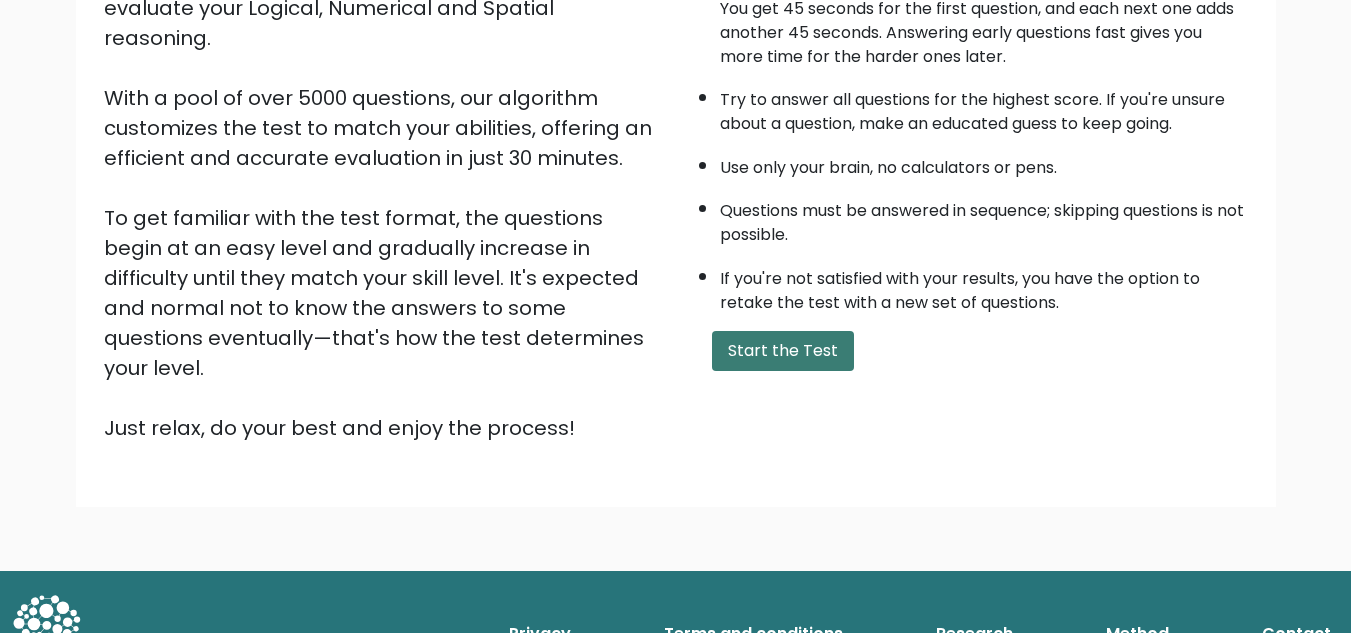 click on "Start the Test" at bounding box center (783, 351) 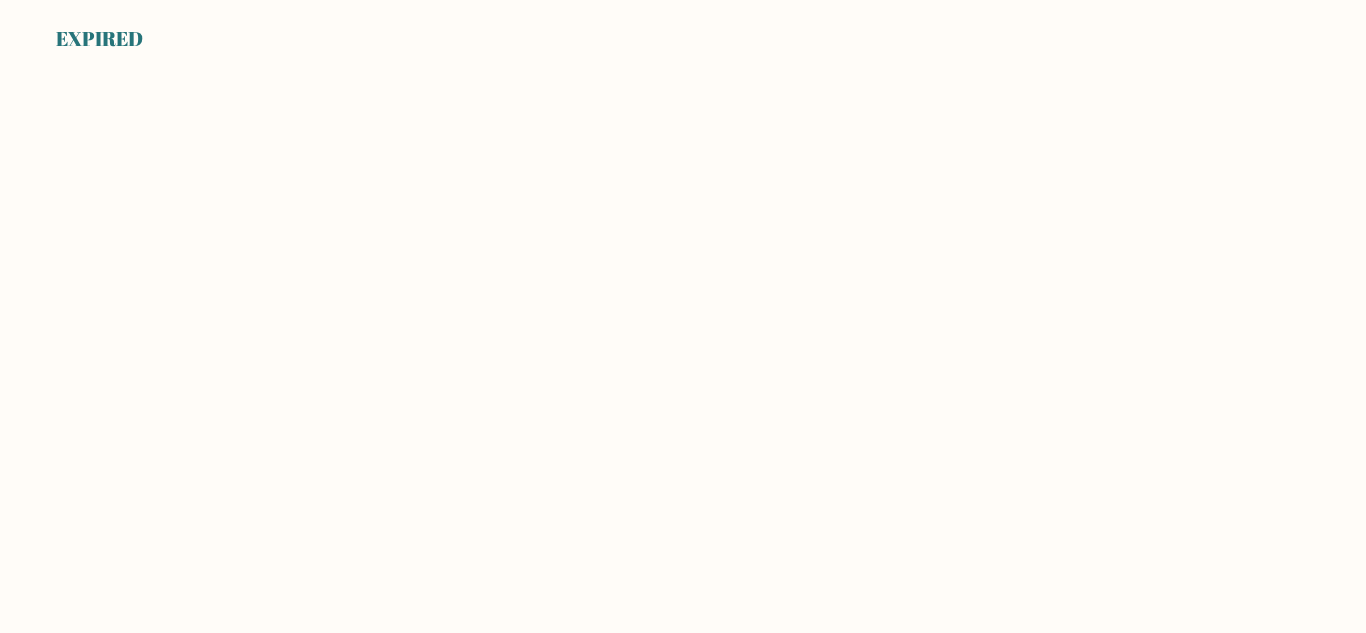 scroll, scrollTop: 0, scrollLeft: 0, axis: both 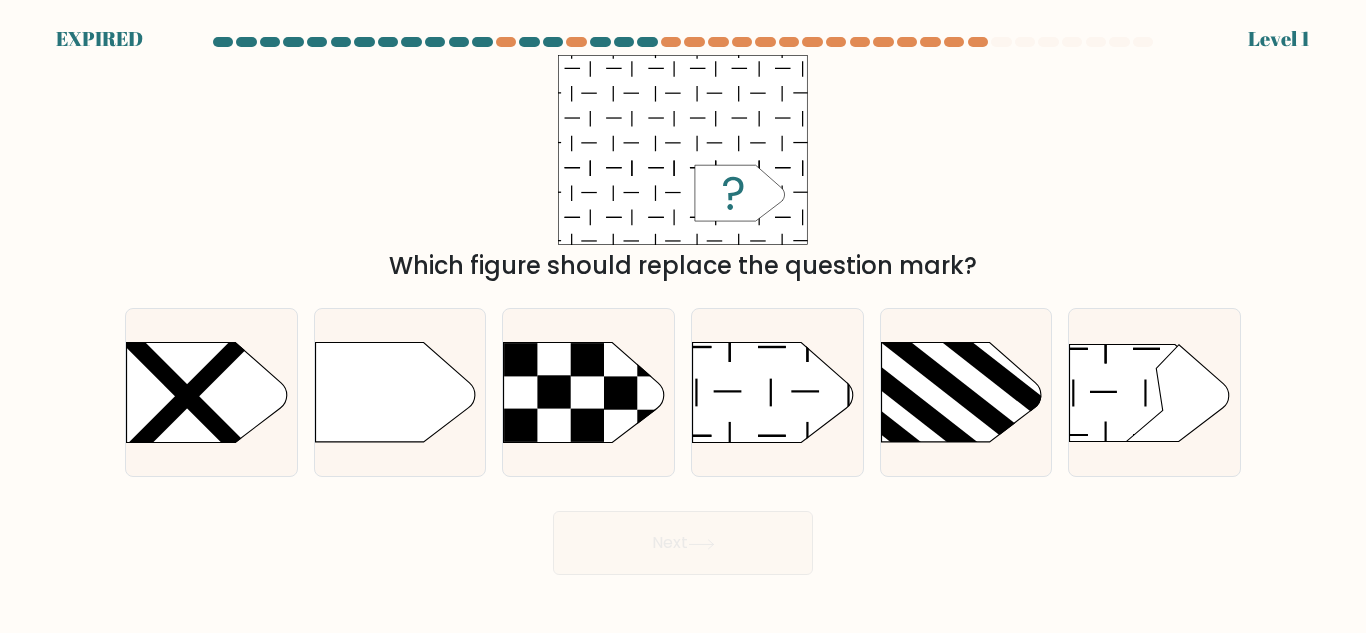 click 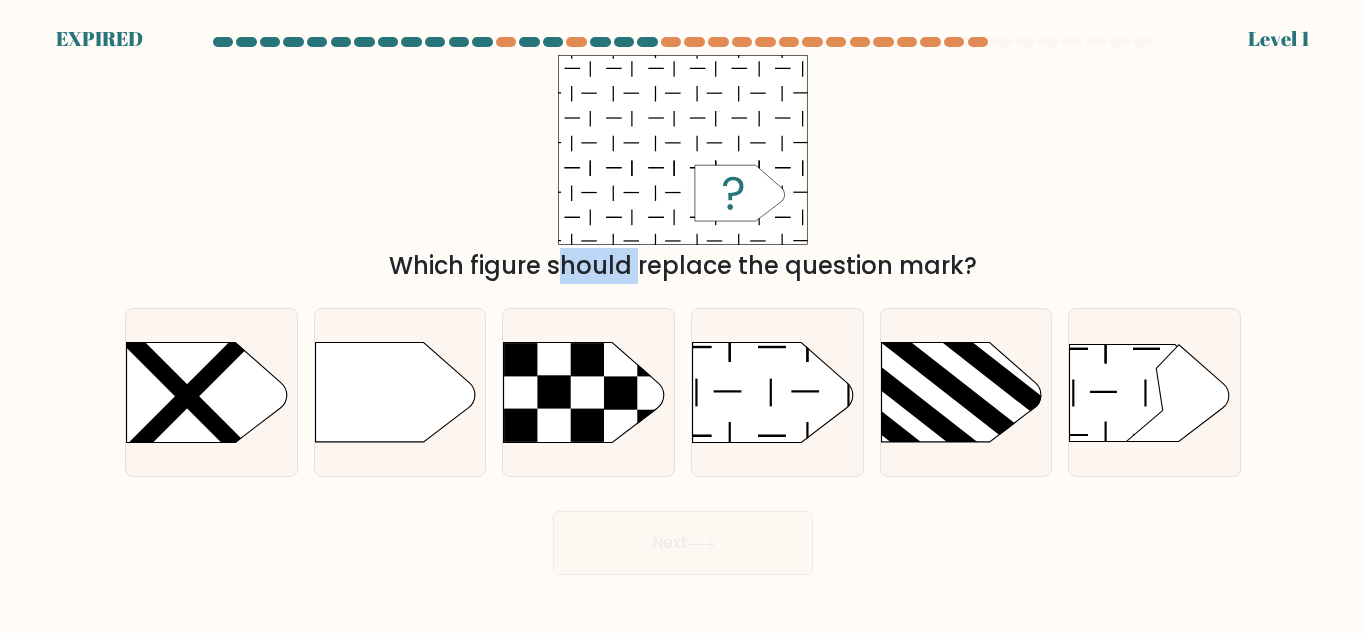 click 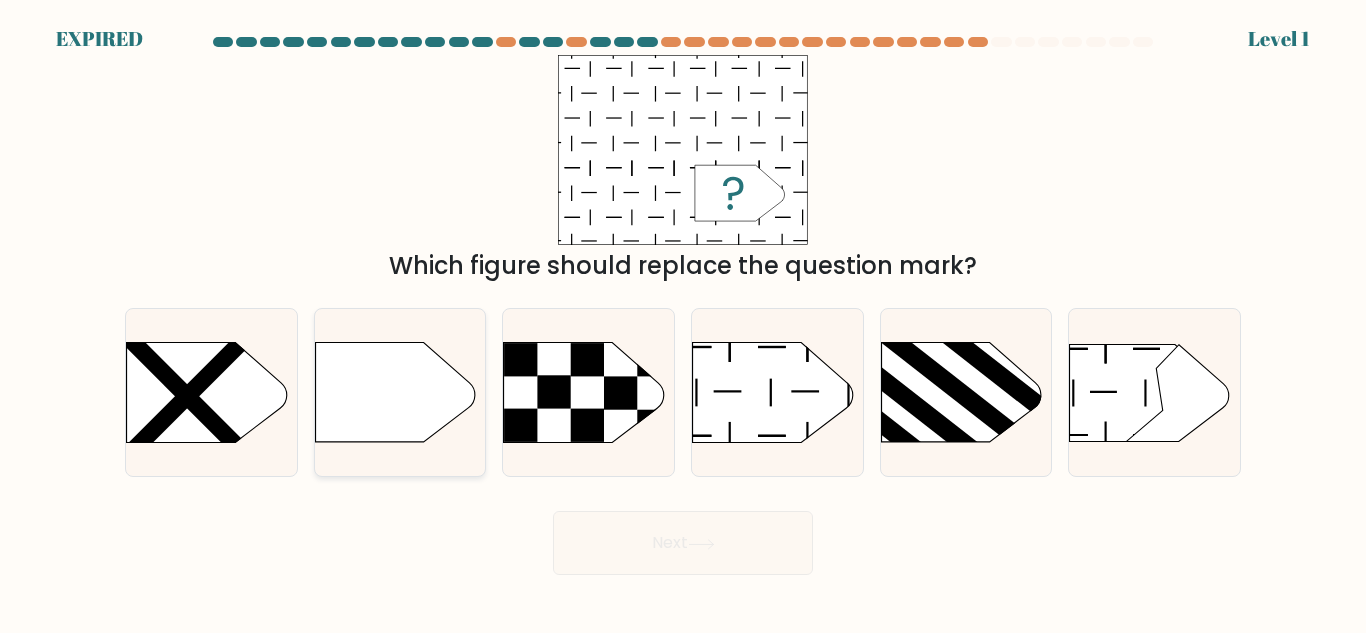 click 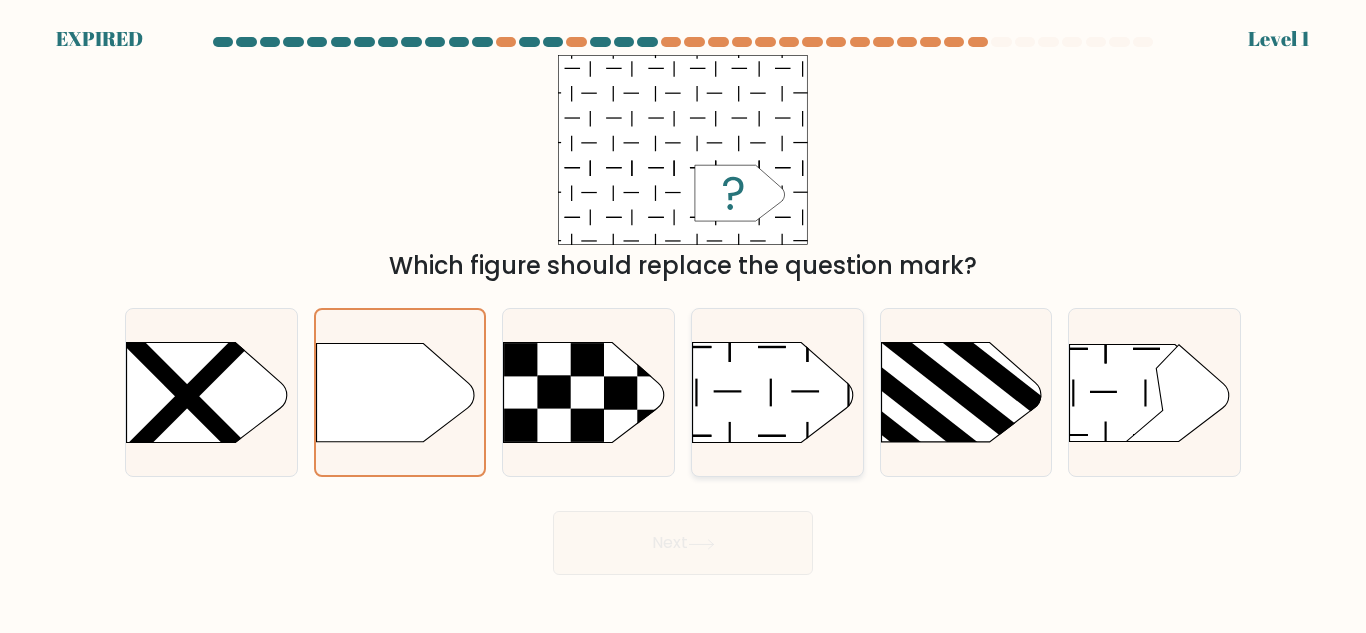 click 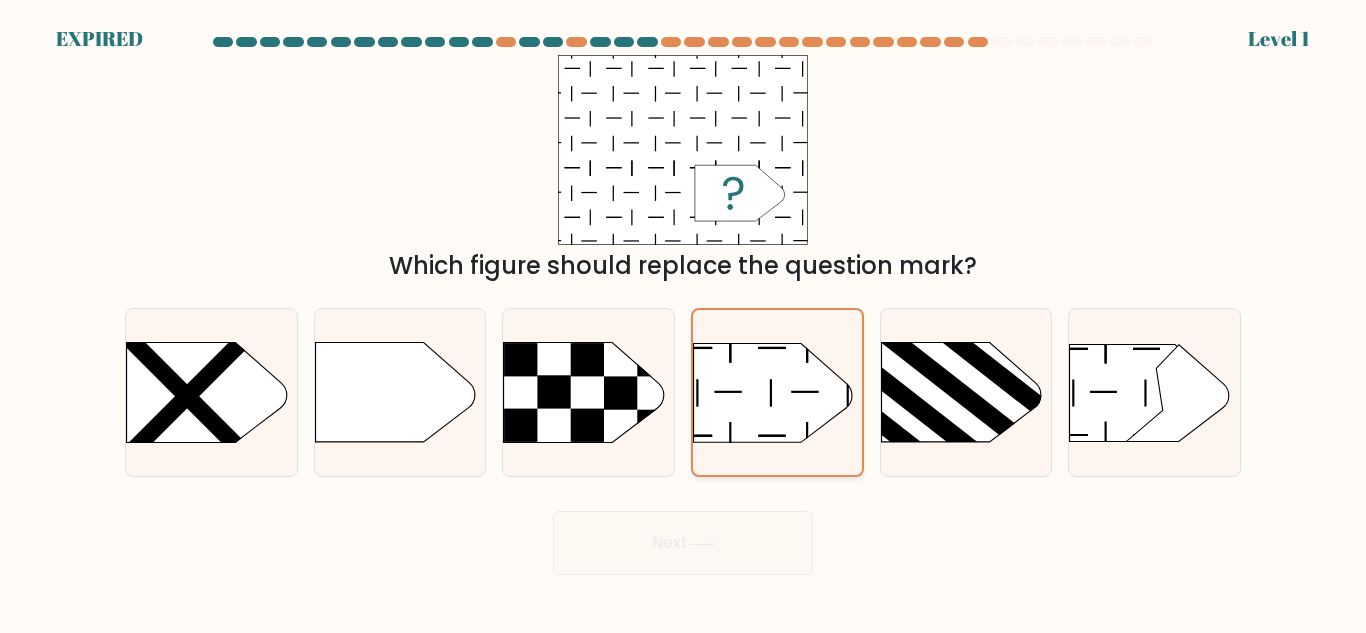 click 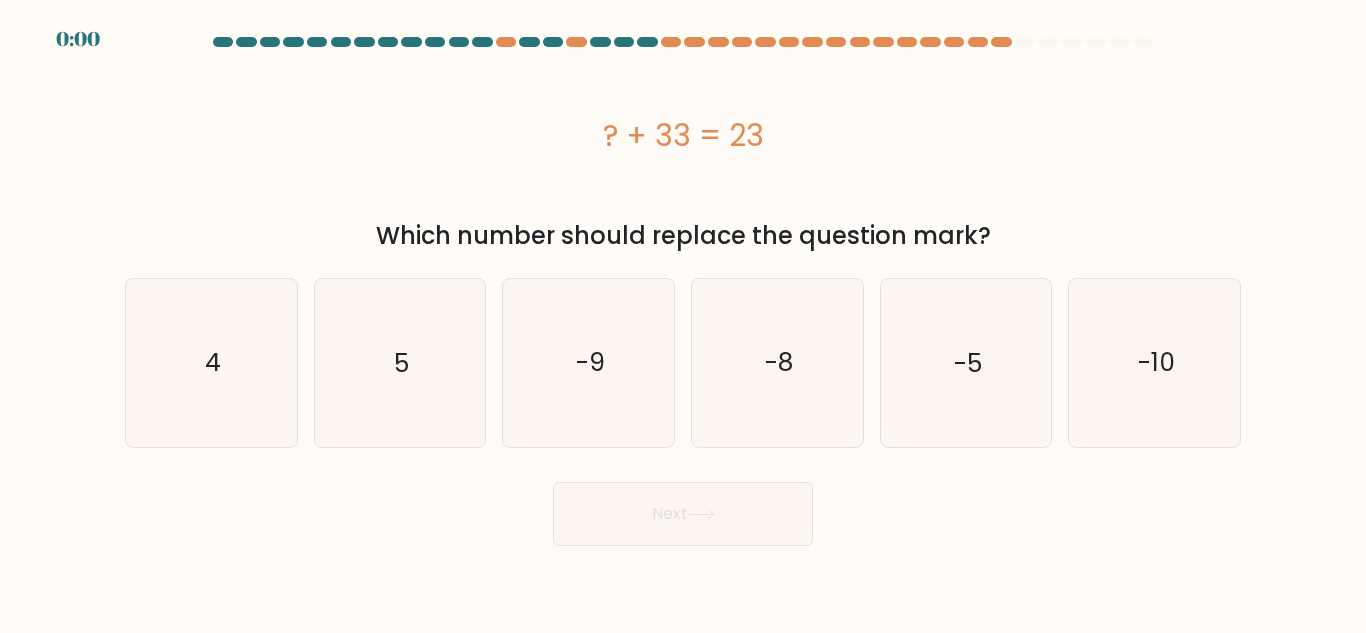 scroll, scrollTop: 0, scrollLeft: 0, axis: both 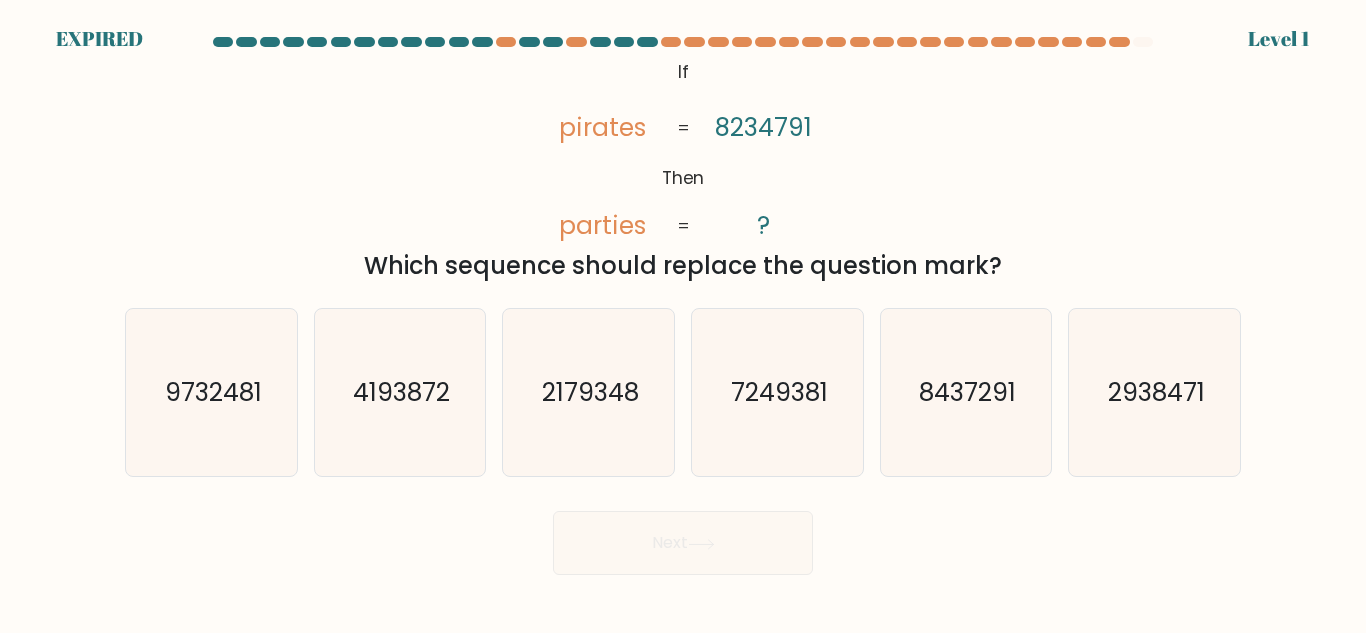 click on "@import url('https://fonts.googleapis.com/css?family=Abril+Fatface:400,100,100italic,300,300italic,400italic,500,500italic,700,700italic,900,900italic');           If       Then       pirates       parties       8234791       ?       =       =" 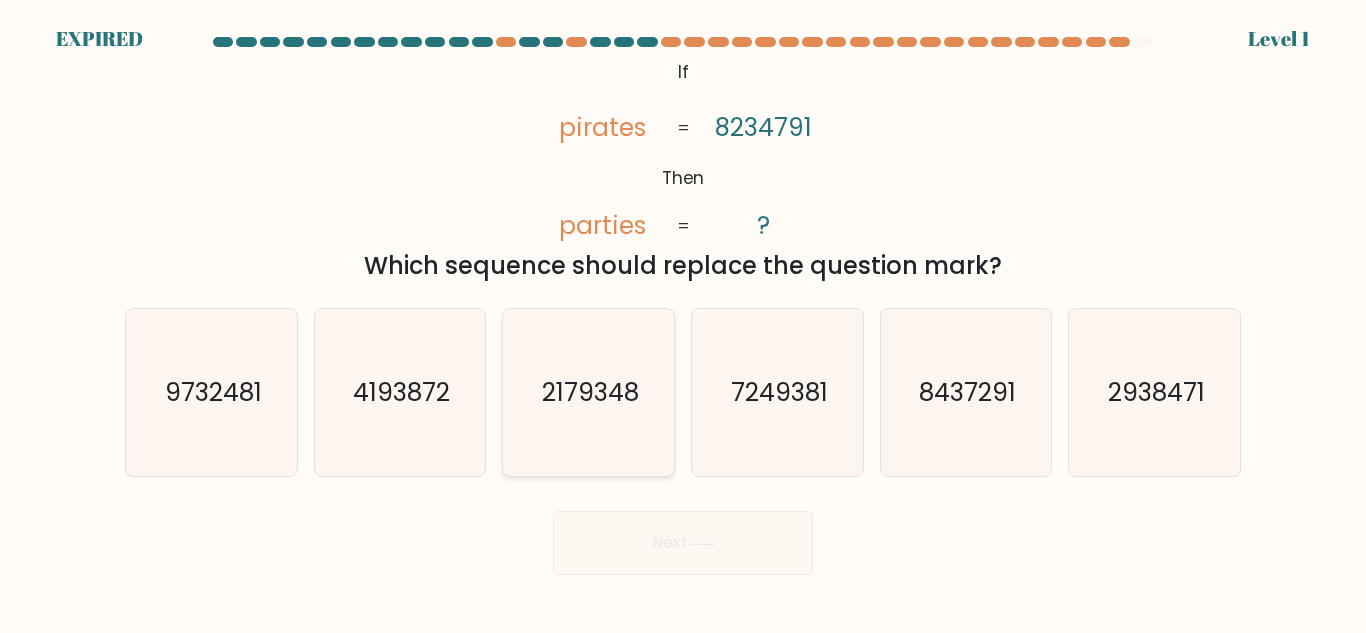 click on "c.
2179348" at bounding box center (588, 392) 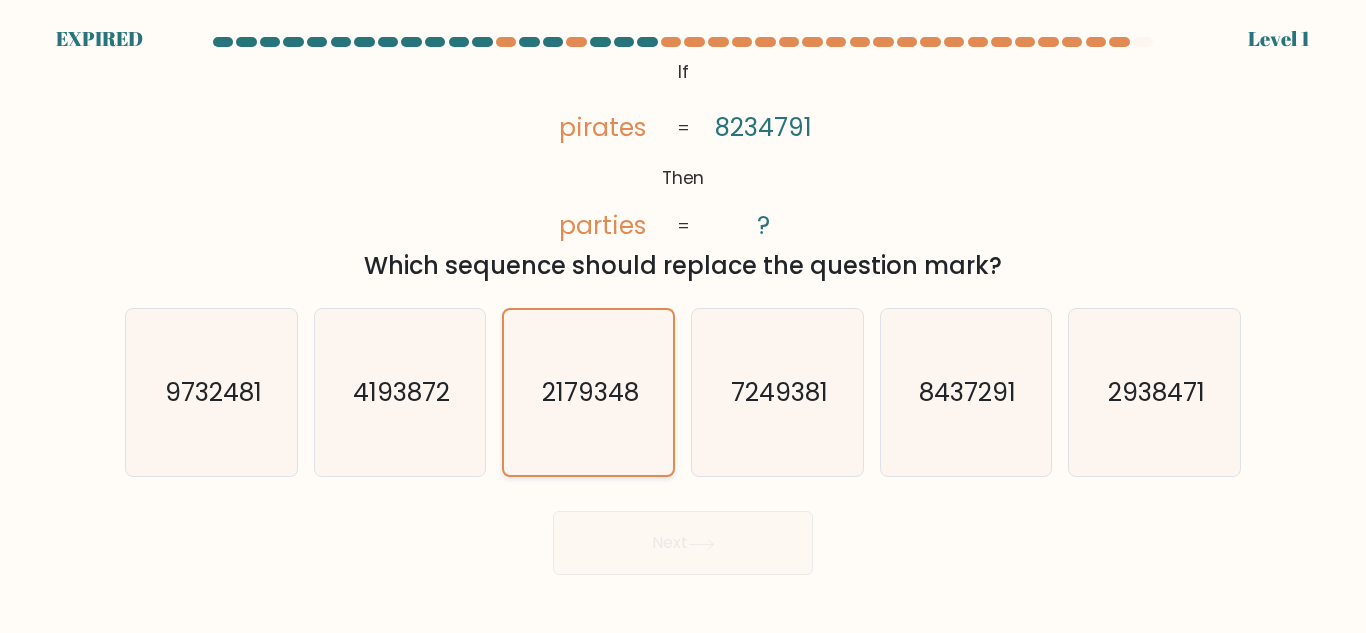 click on "2179348" 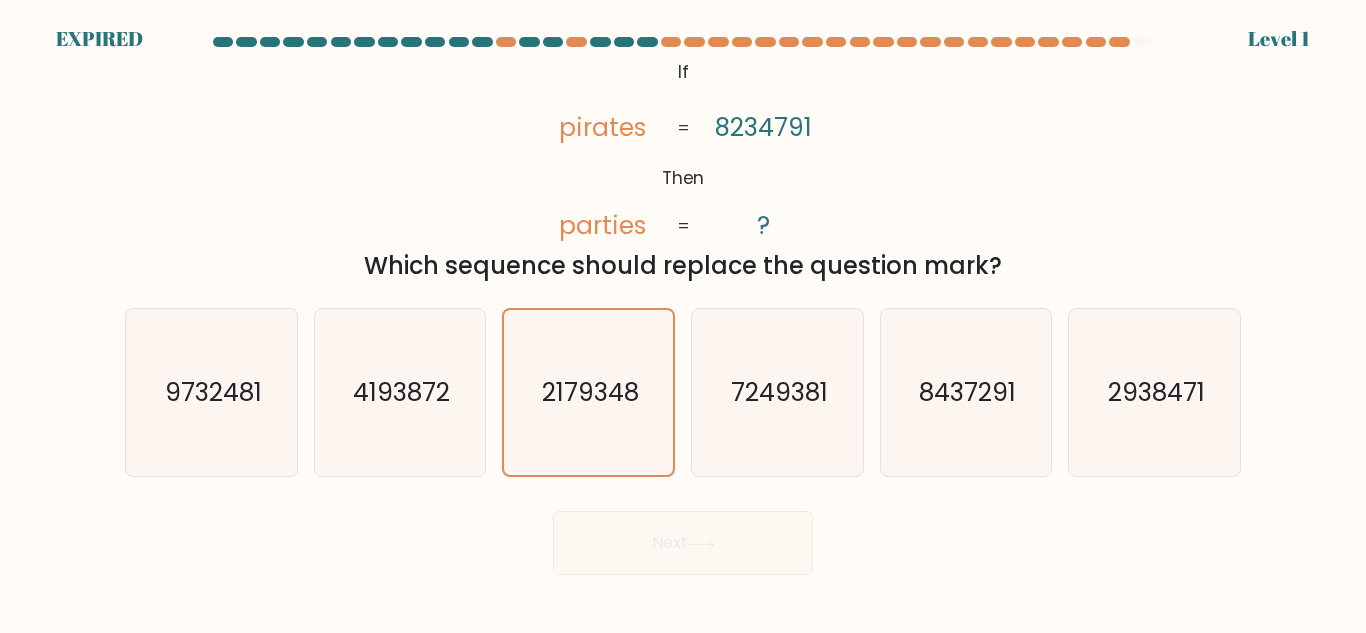 click on "Next" at bounding box center (683, 538) 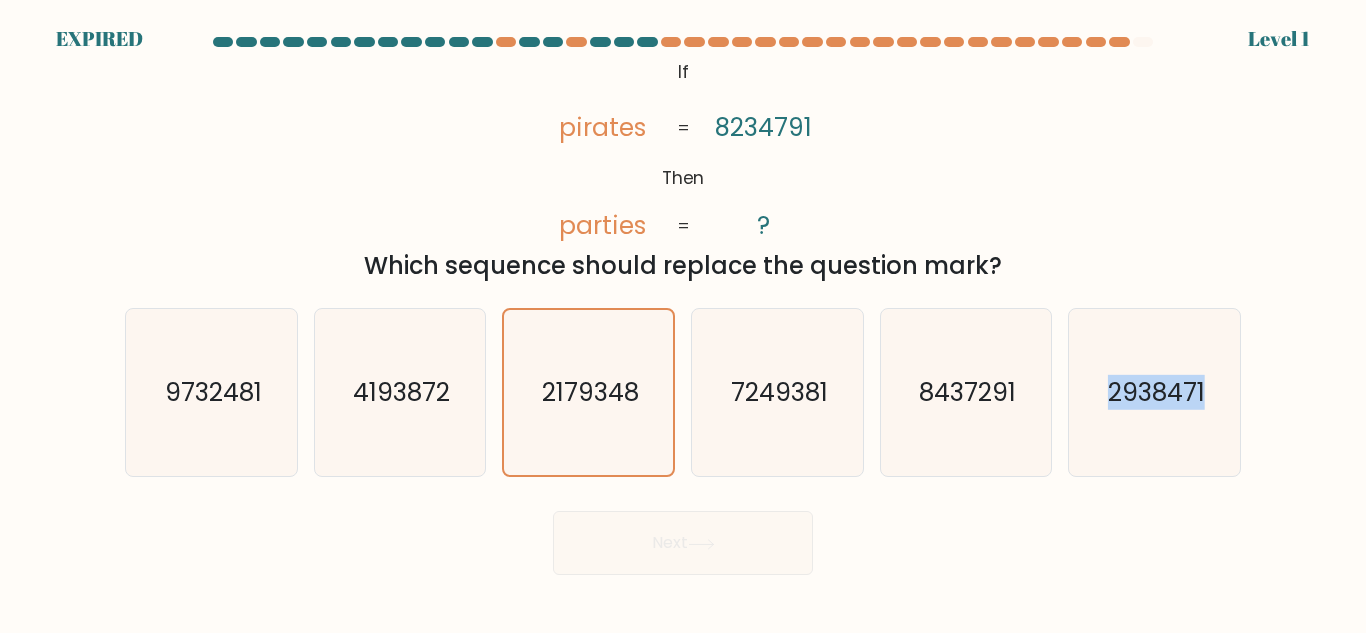 click on "Next" at bounding box center [683, 538] 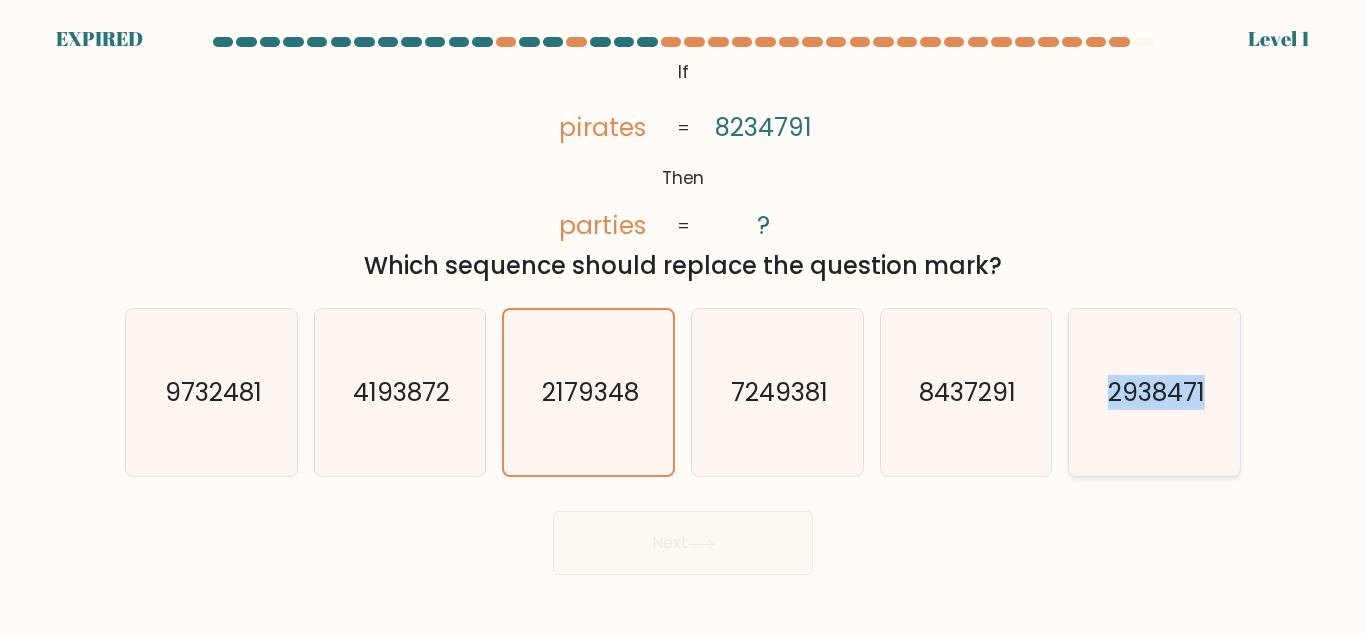 click on "2938471" 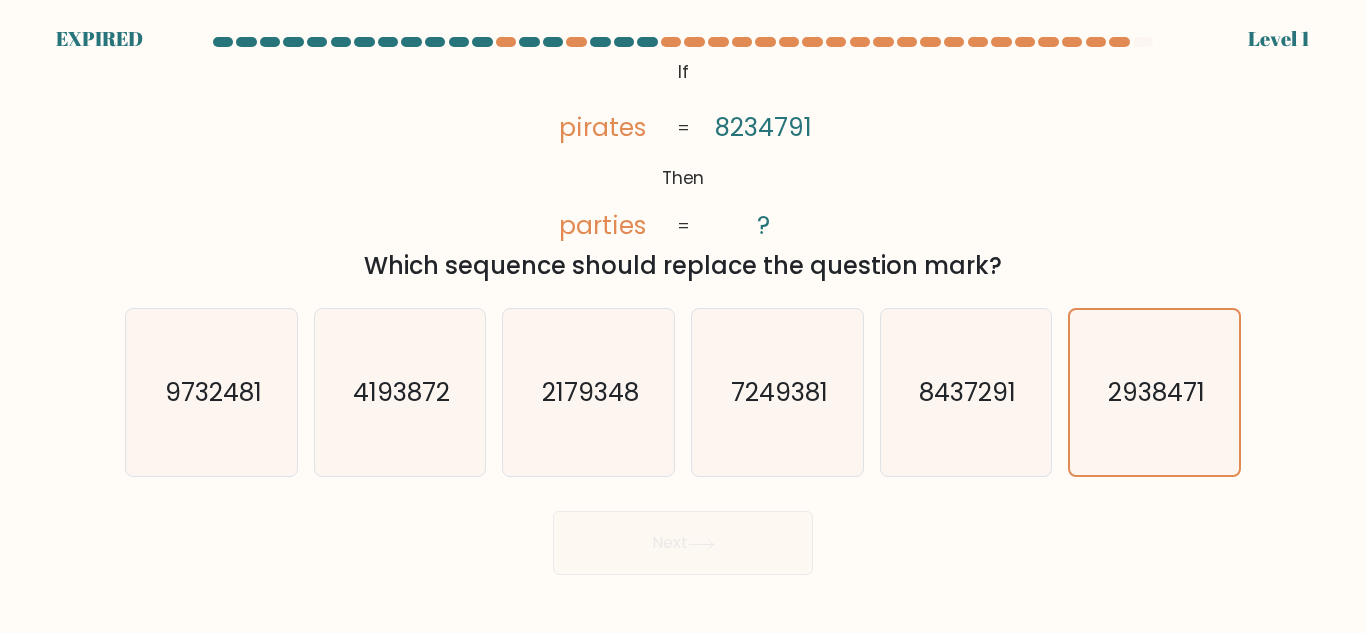 click on "Next" at bounding box center [683, 538] 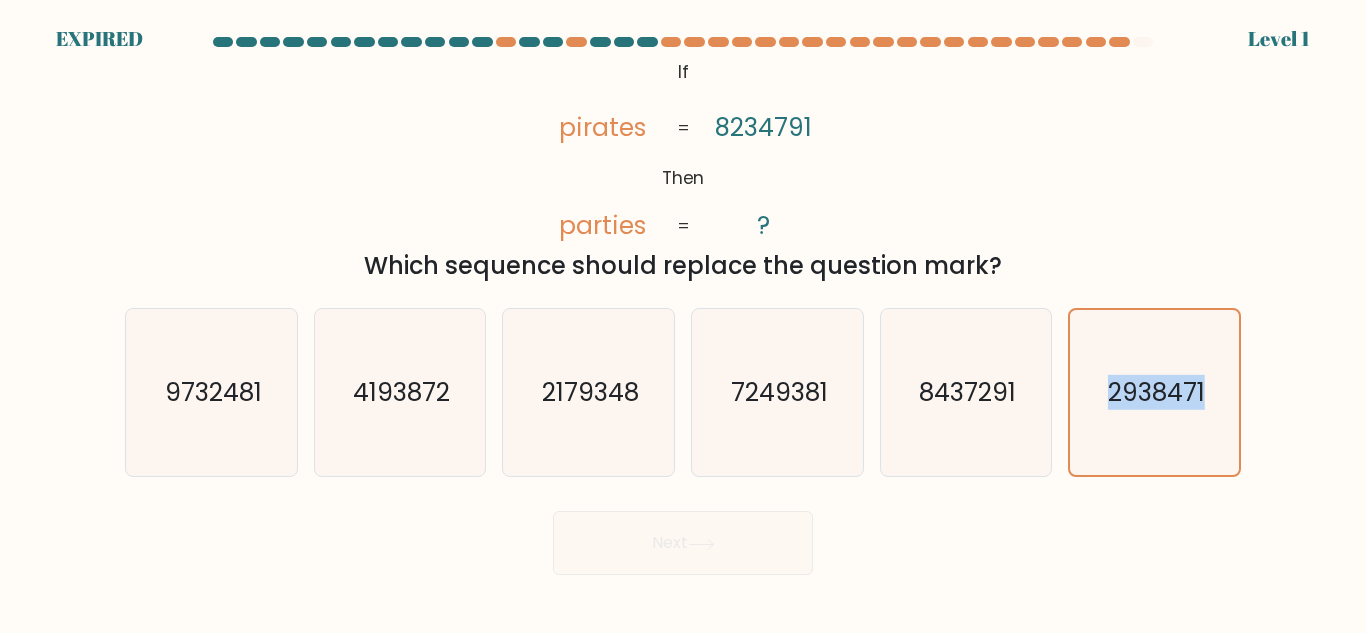 click on "Next" at bounding box center [683, 538] 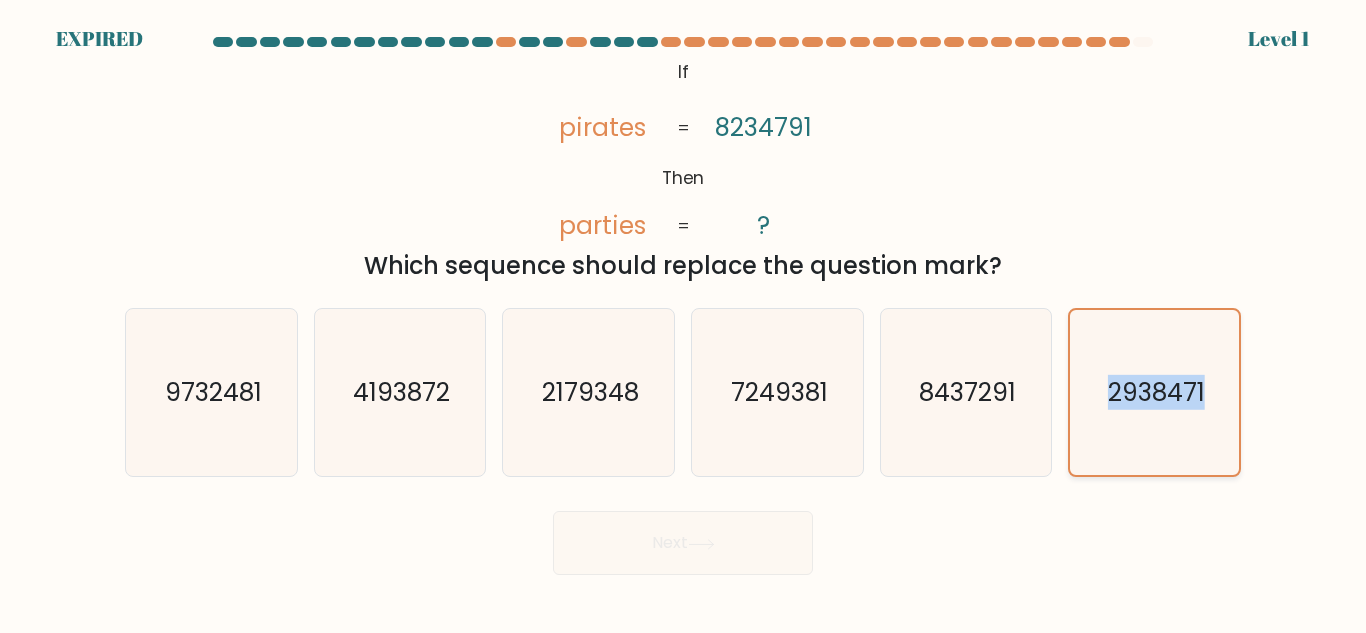 click on "2938471" 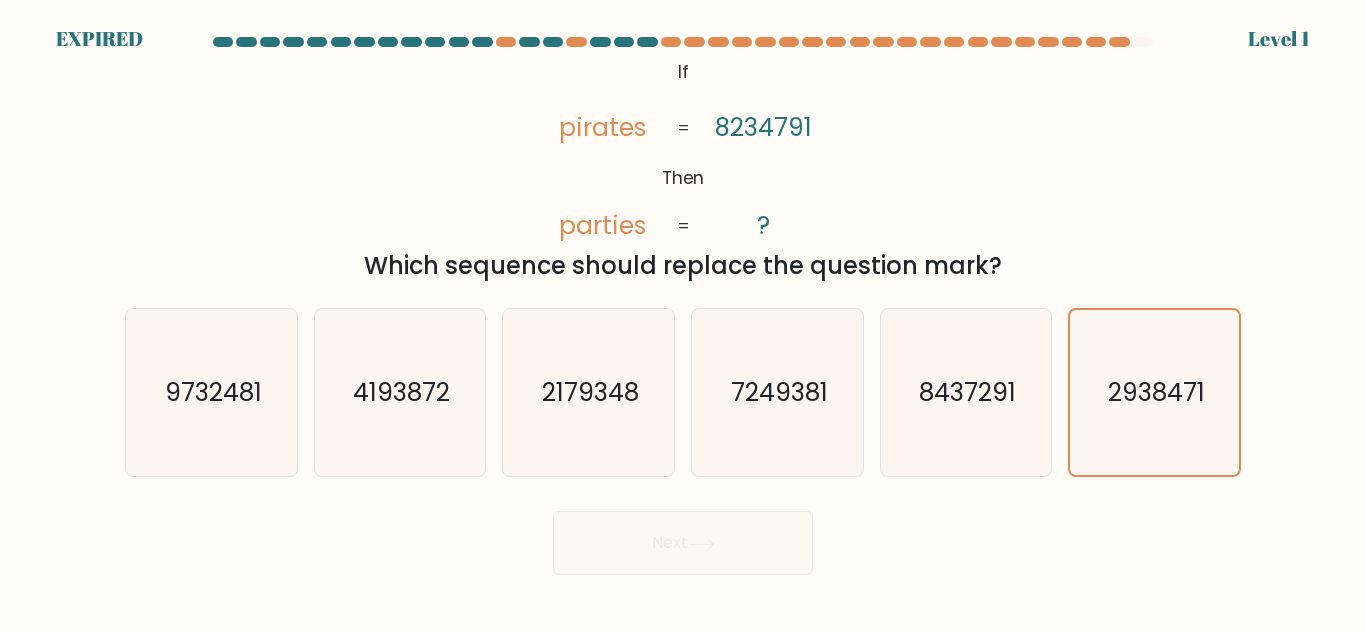 drag, startPoint x: 1010, startPoint y: 163, endPoint x: 1026, endPoint y: 241, distance: 79.624115 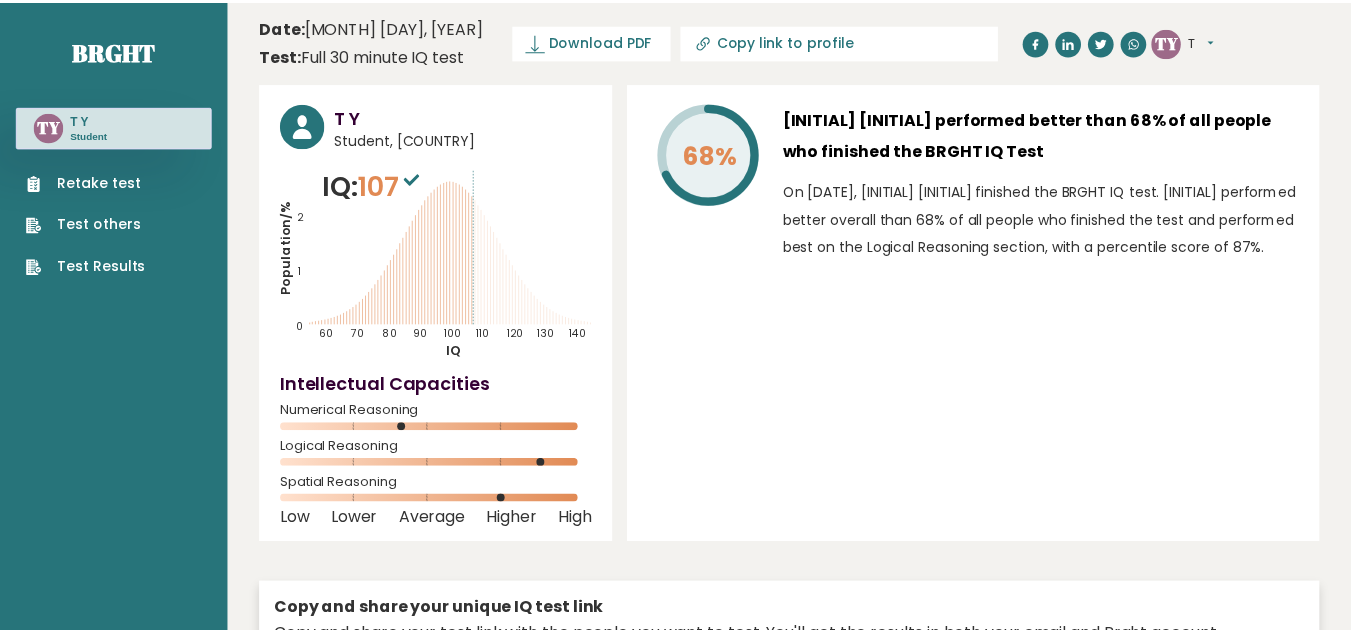 scroll, scrollTop: 0, scrollLeft: 0, axis: both 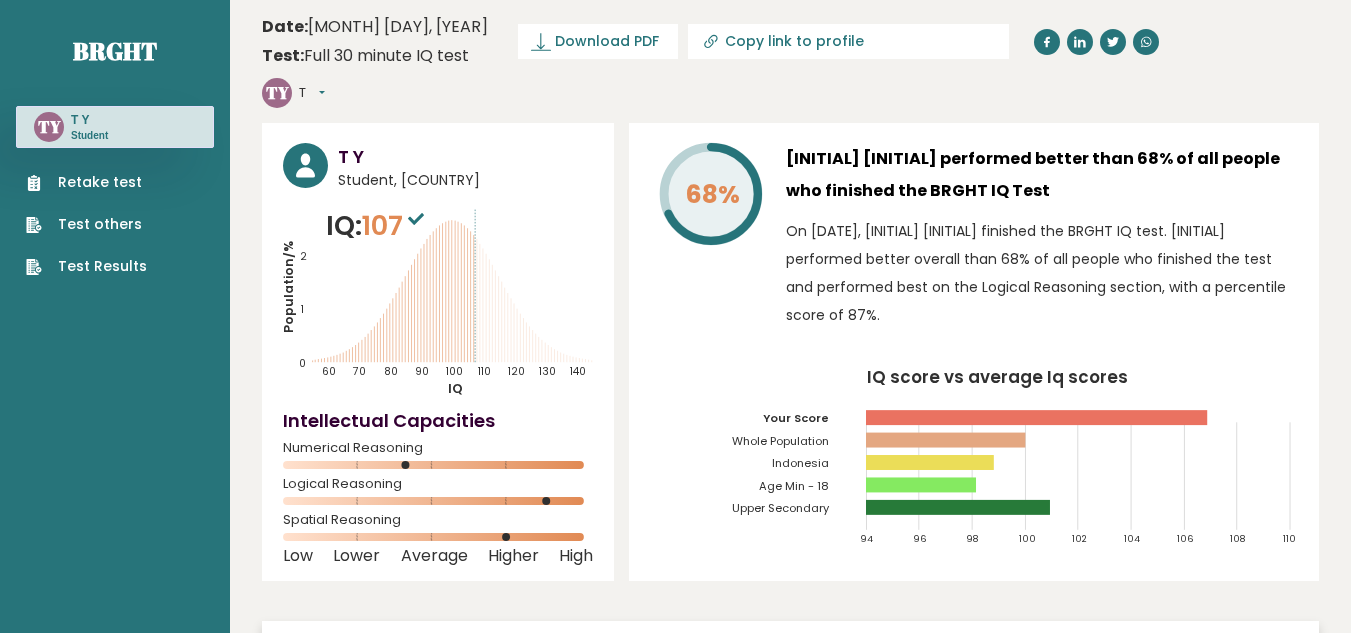 click on "Test others" at bounding box center [86, 224] 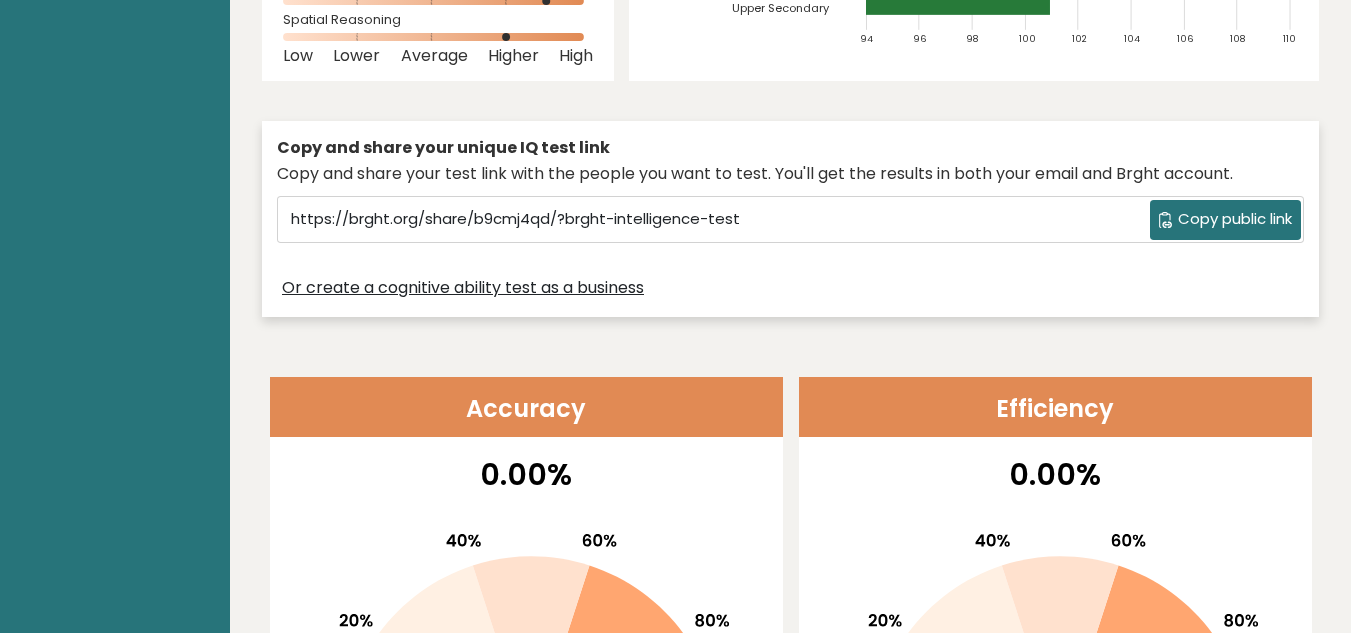 scroll, scrollTop: 800, scrollLeft: 0, axis: vertical 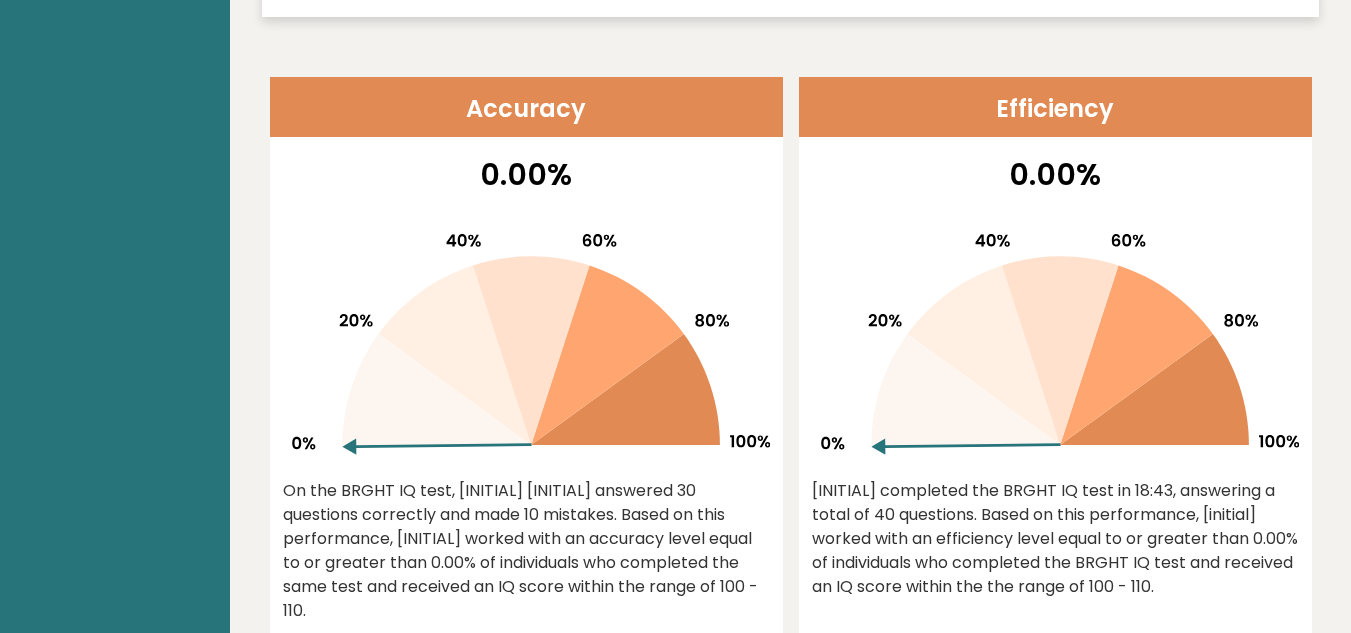 click 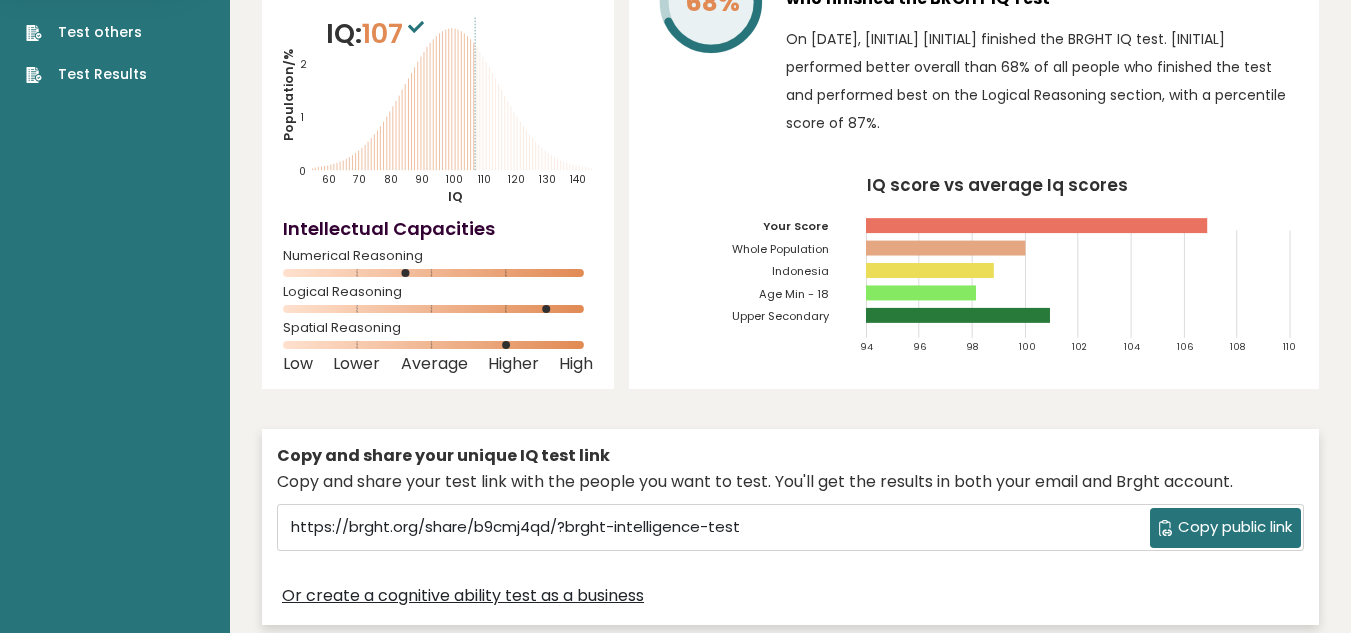 scroll, scrollTop: 103, scrollLeft: 0, axis: vertical 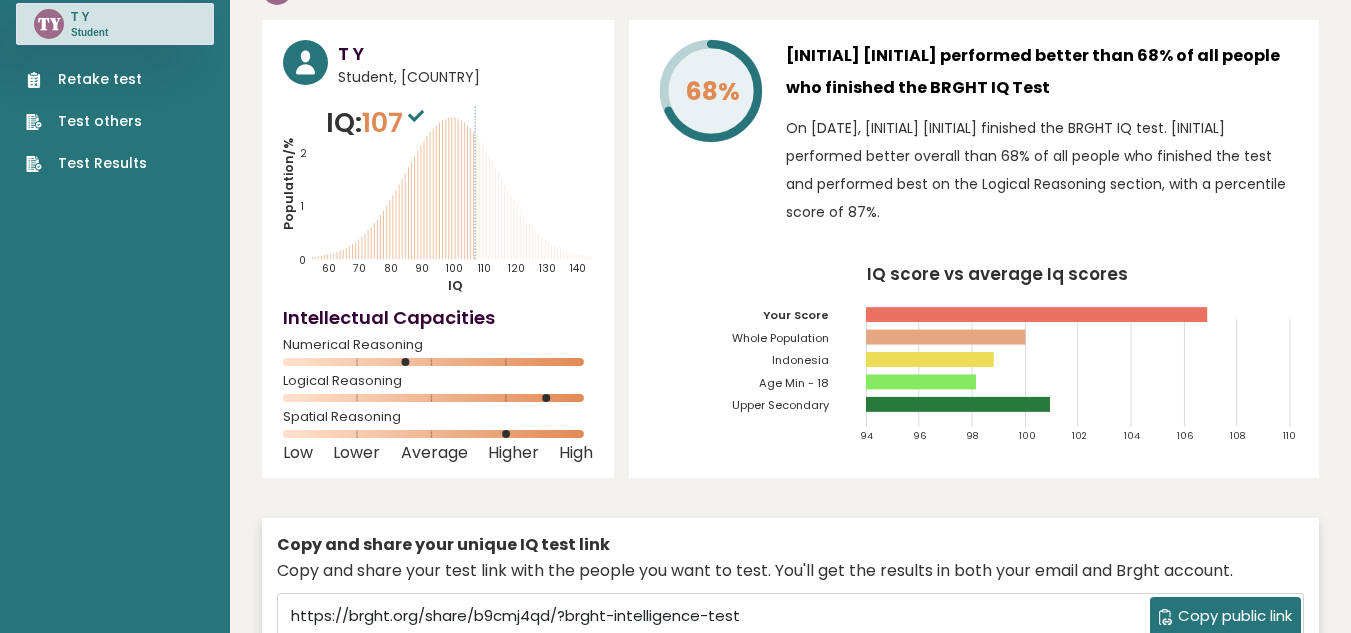 click on "Test others" at bounding box center [86, 121] 